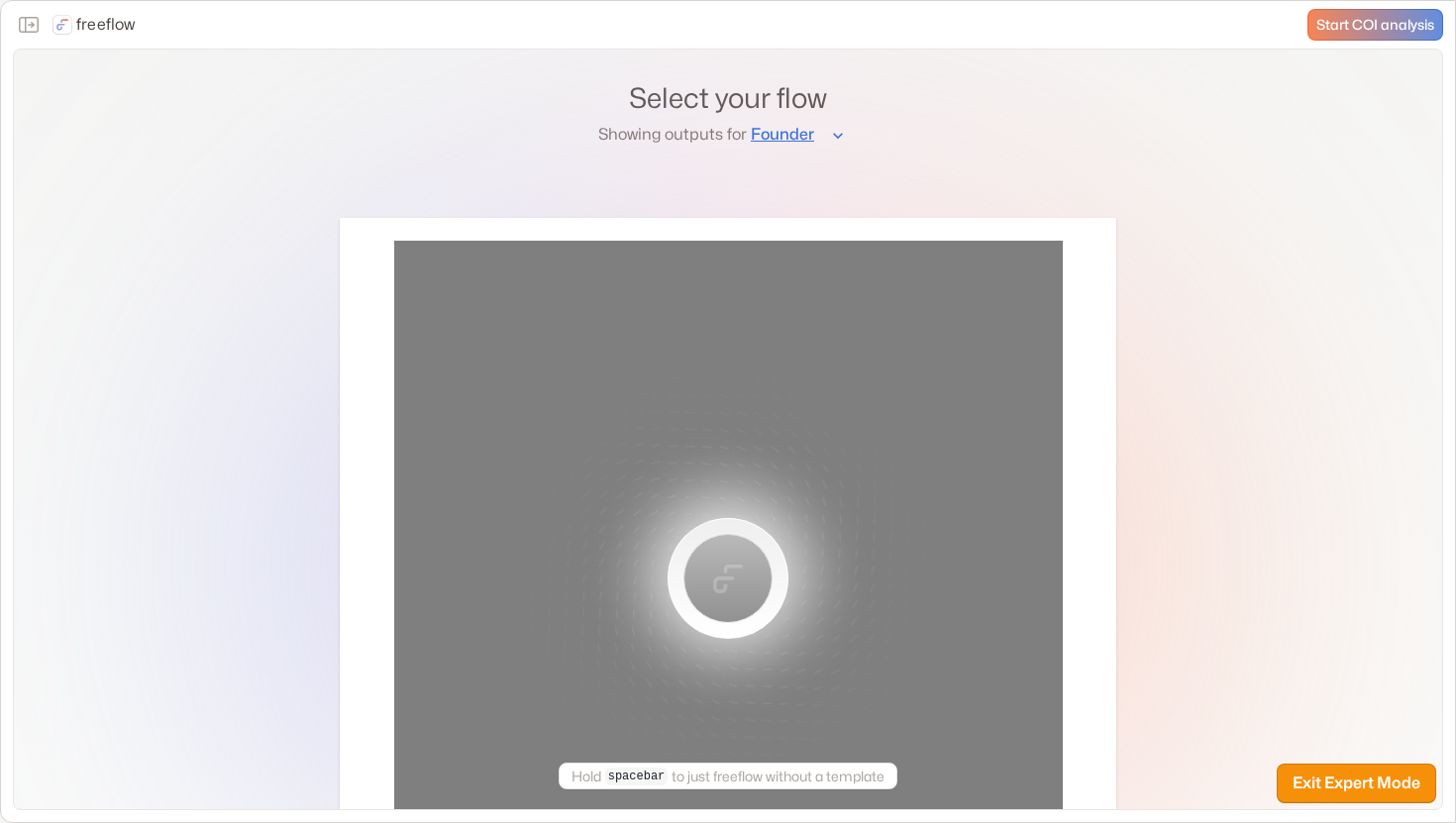 scroll, scrollTop: 0, scrollLeft: 0, axis: both 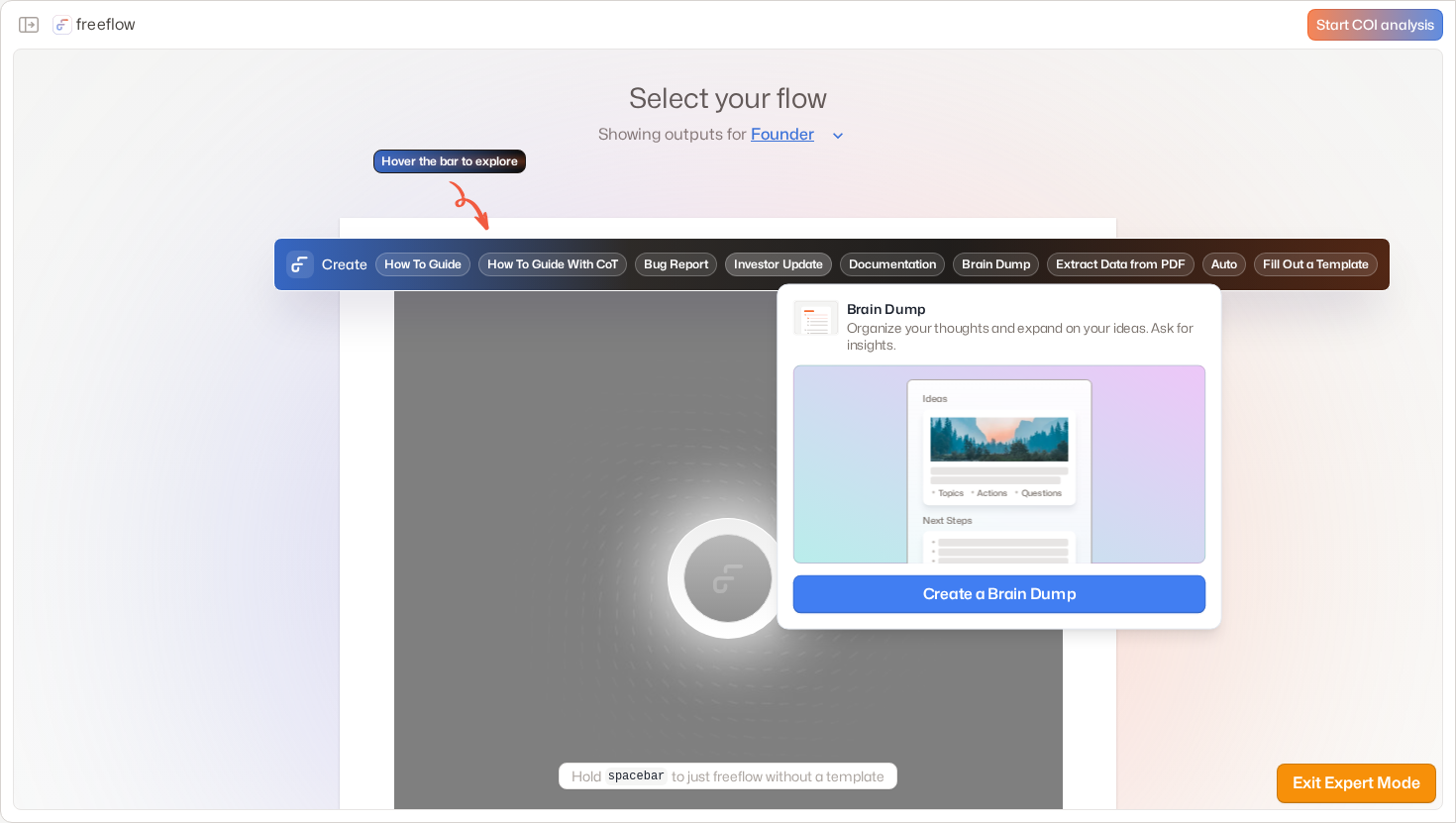 click on "Investor Update" at bounding box center (779, 264) 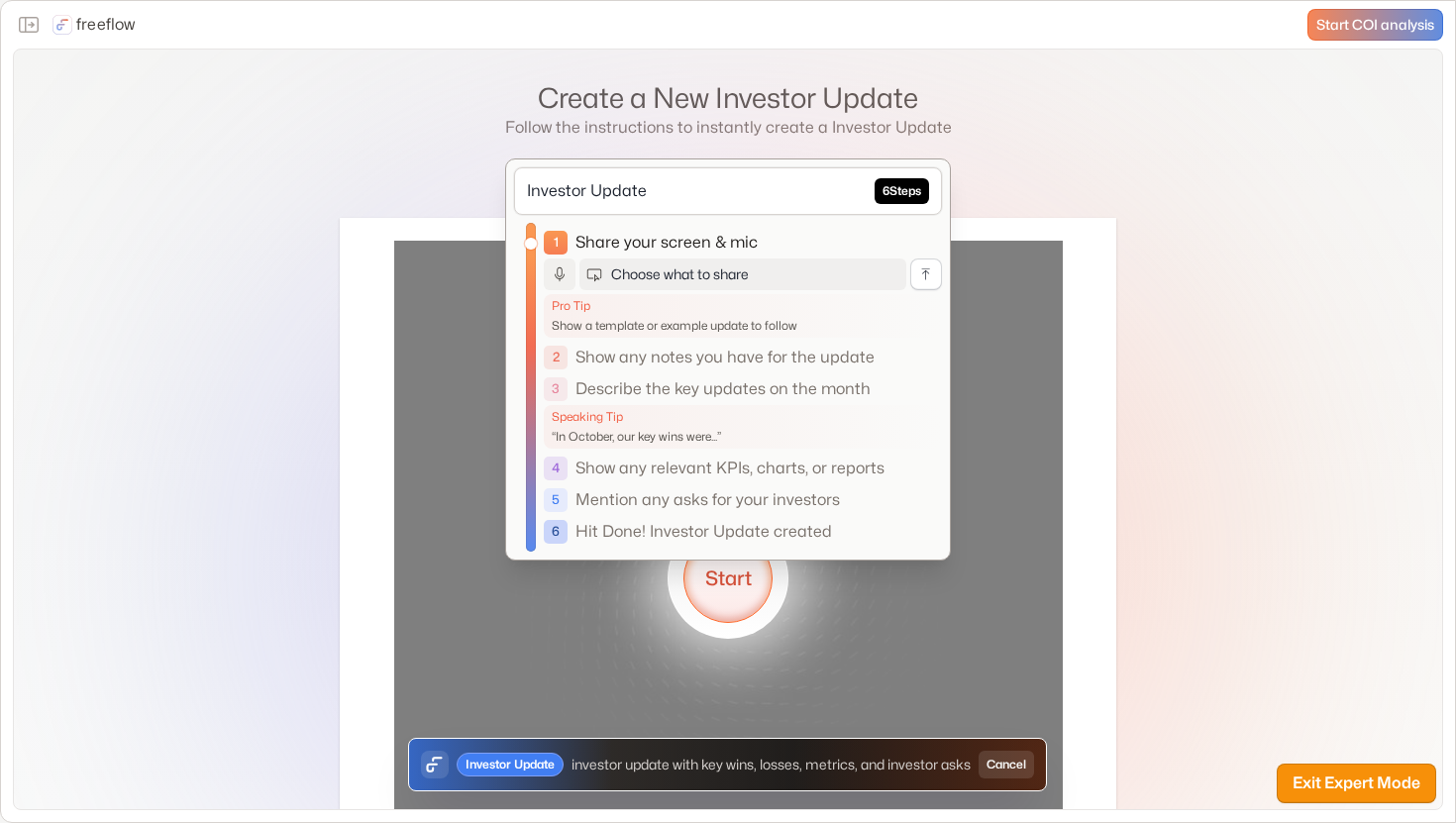 click on "Start" at bounding box center (728, 578) 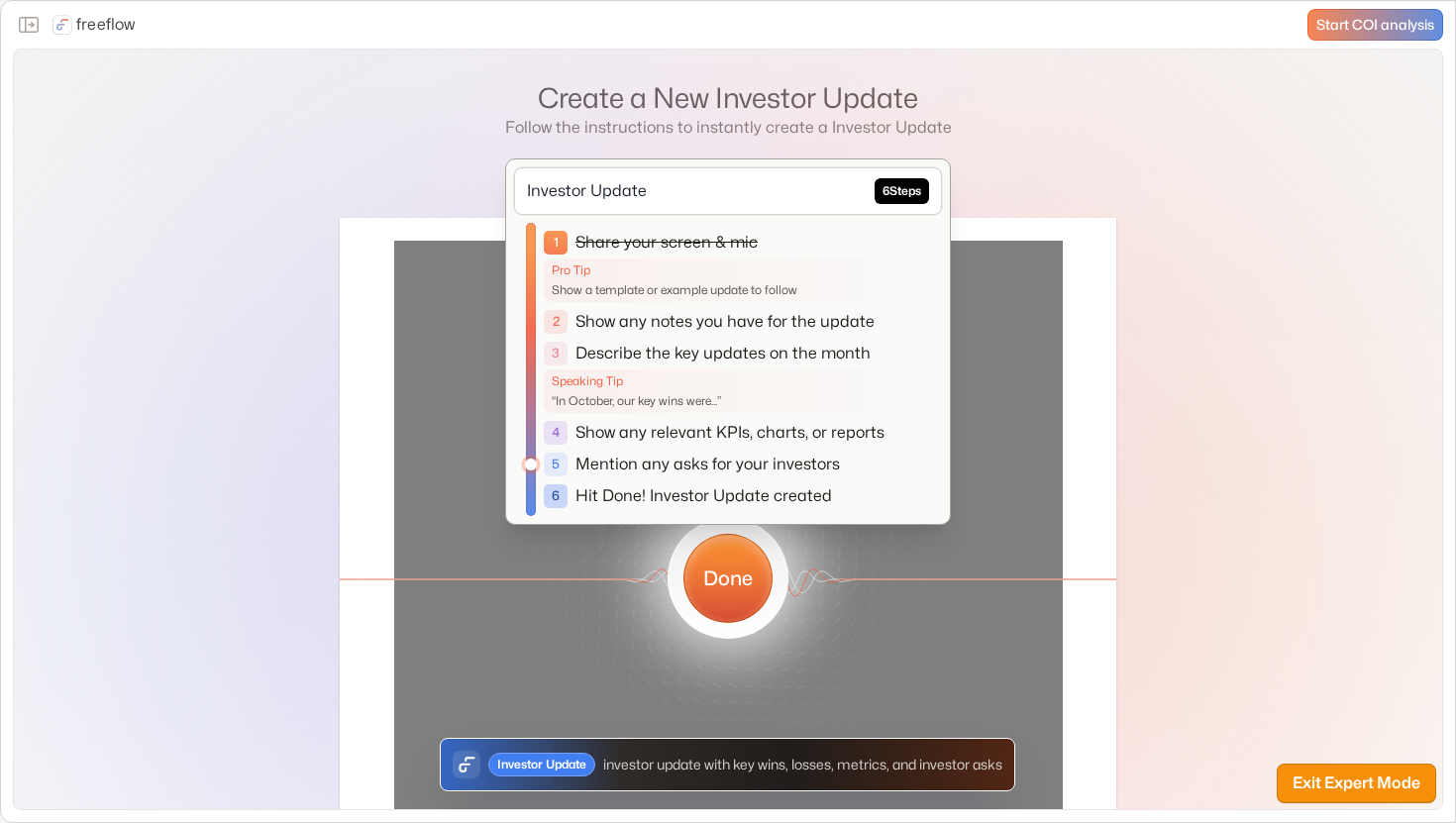 click on "Done" at bounding box center [728, 578] 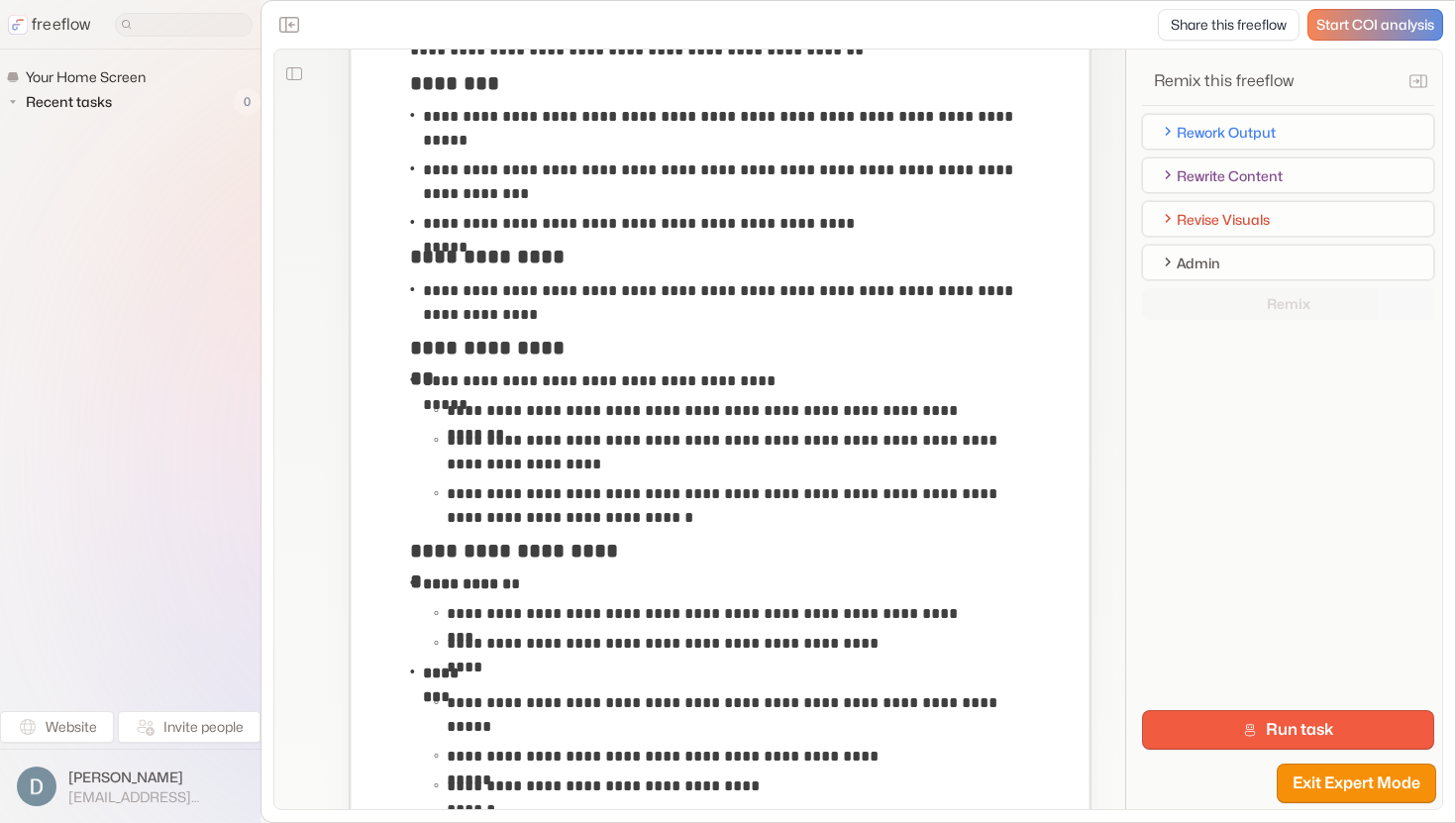 scroll, scrollTop: 311, scrollLeft: 0, axis: vertical 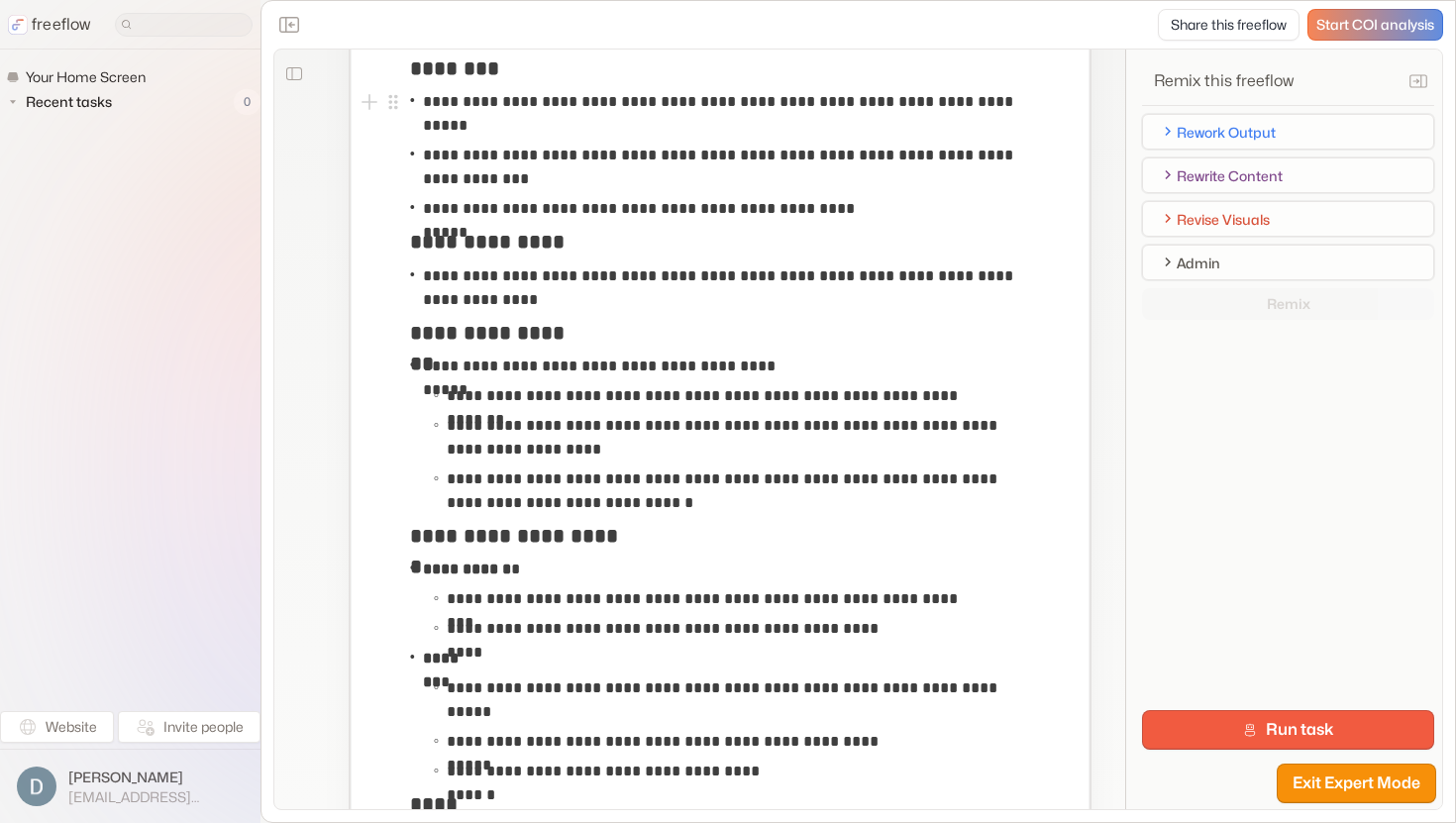click on "**********" at bounding box center (725, 114) 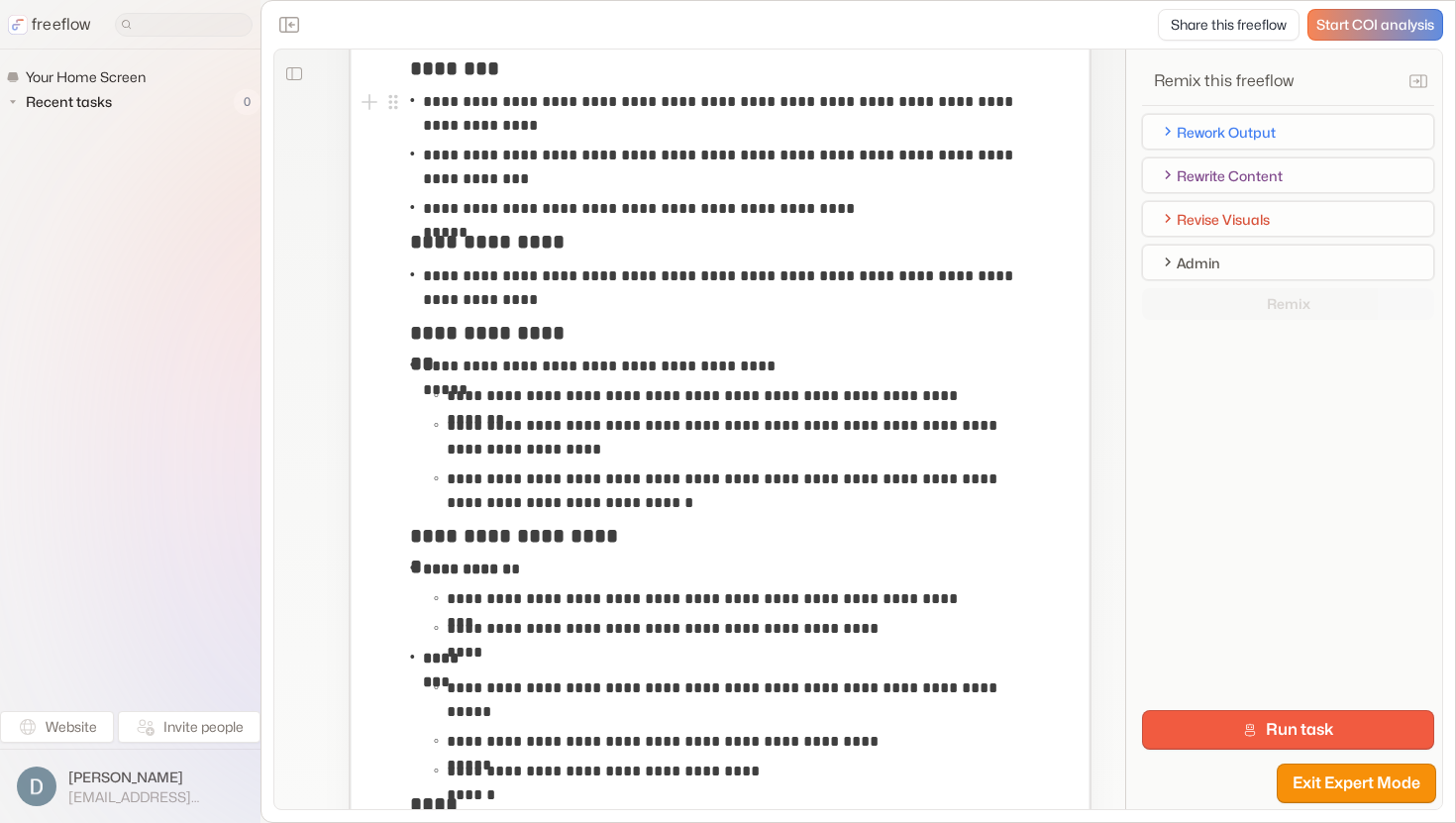 click on "**********" at bounding box center [725, 114] 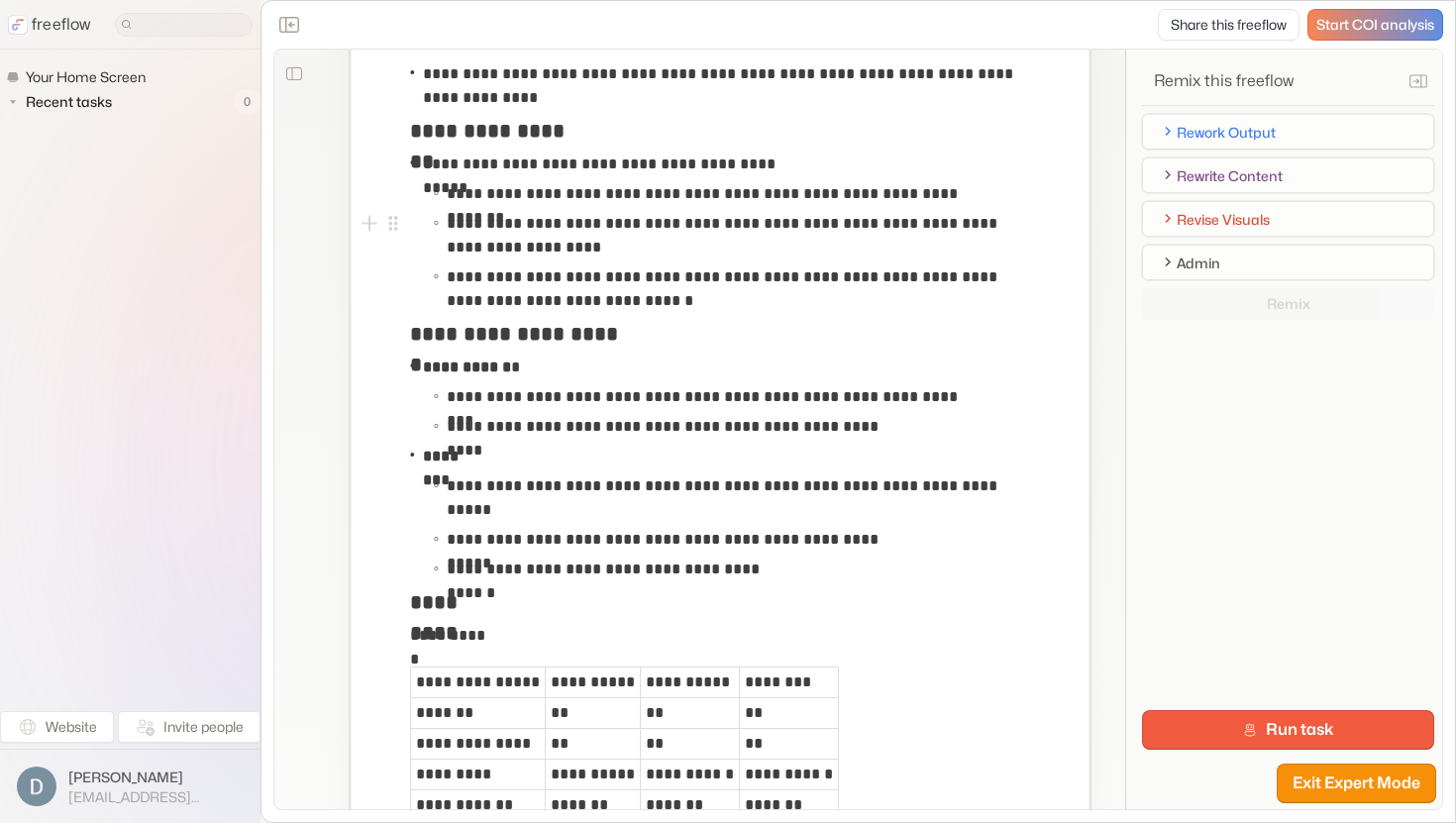 scroll, scrollTop: 518, scrollLeft: 0, axis: vertical 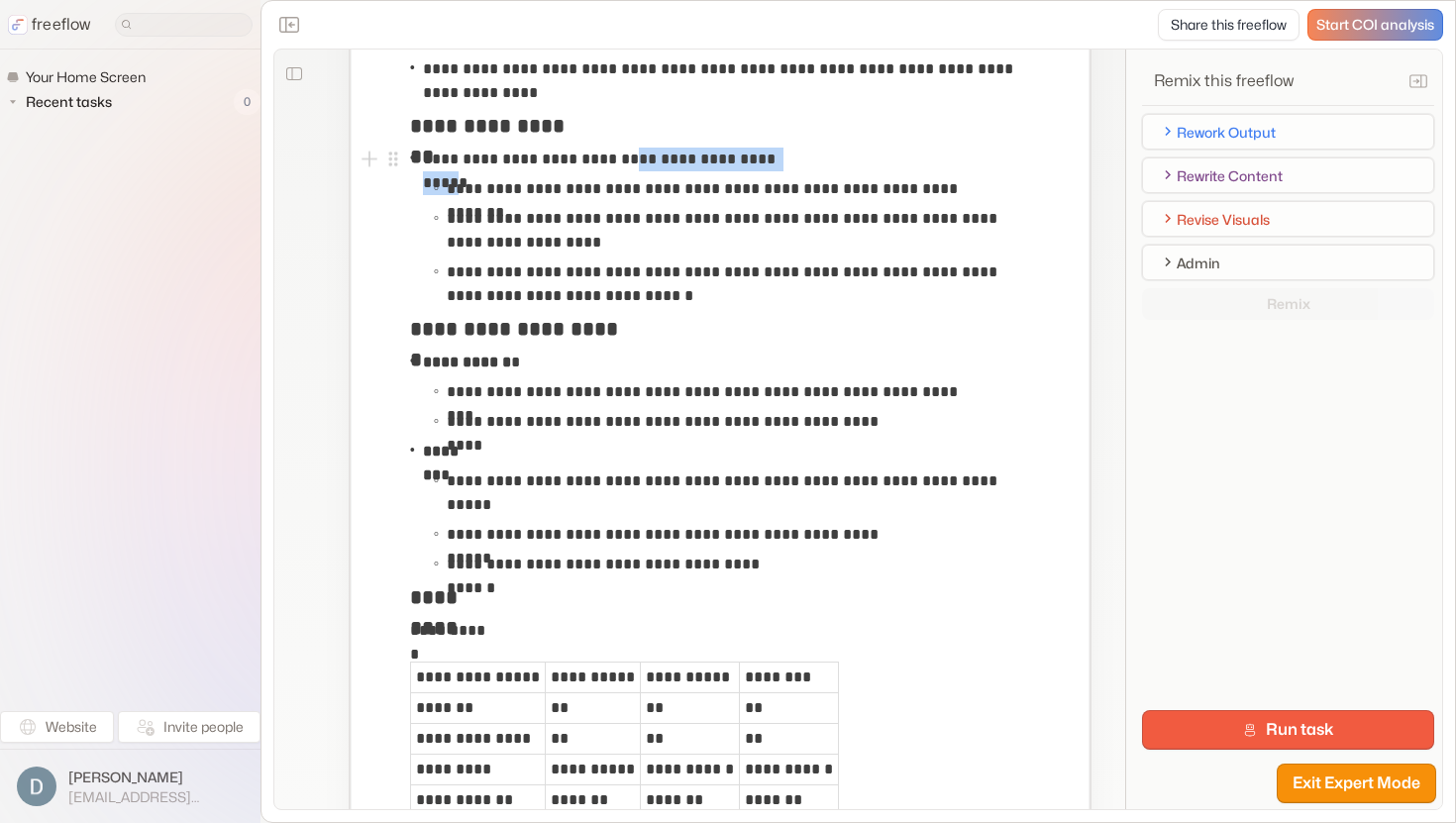 drag, startPoint x: 799, startPoint y: 159, endPoint x: 643, endPoint y: 164, distance: 156.0801 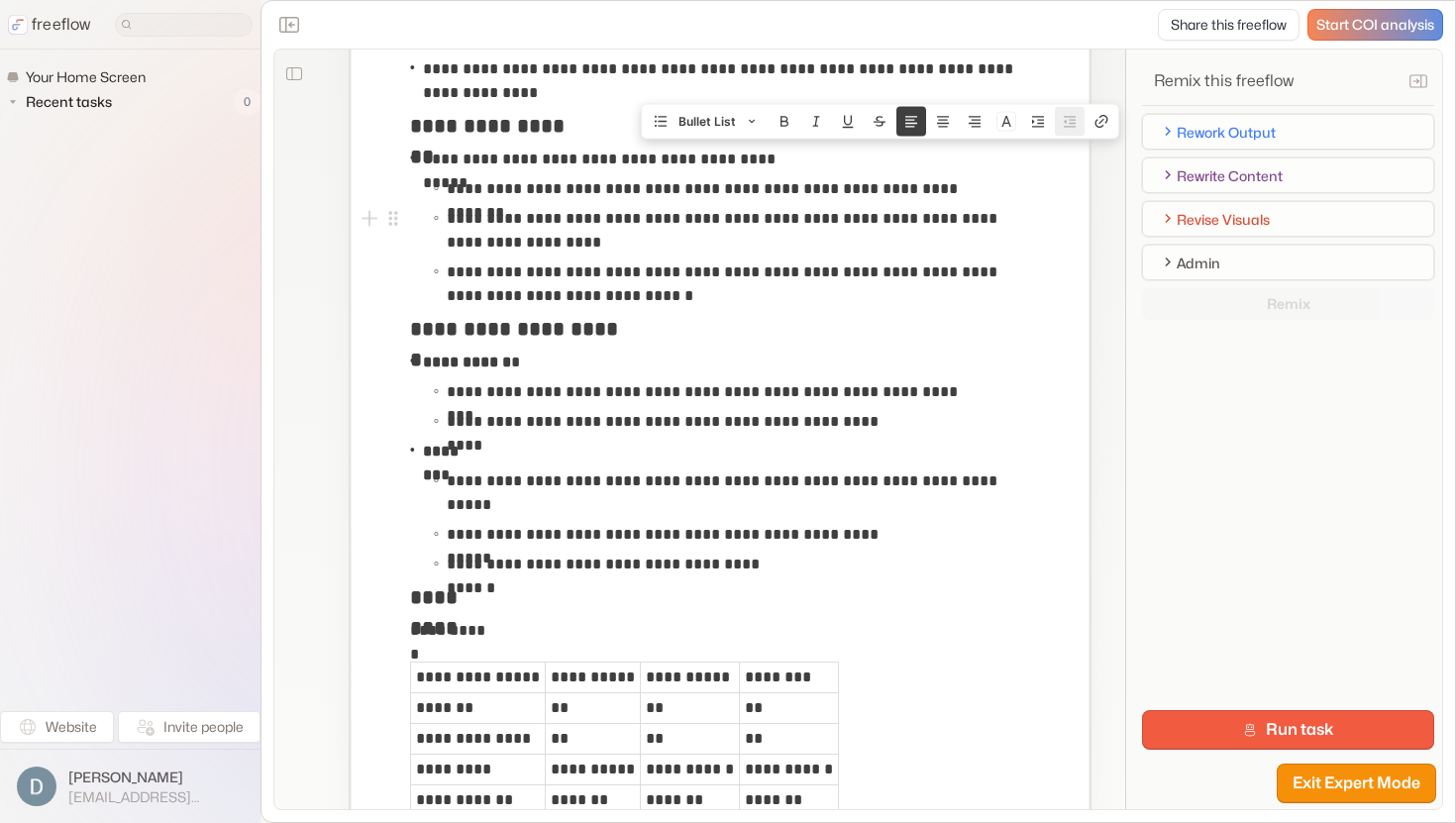 click on "**********" at bounding box center (738, 231) 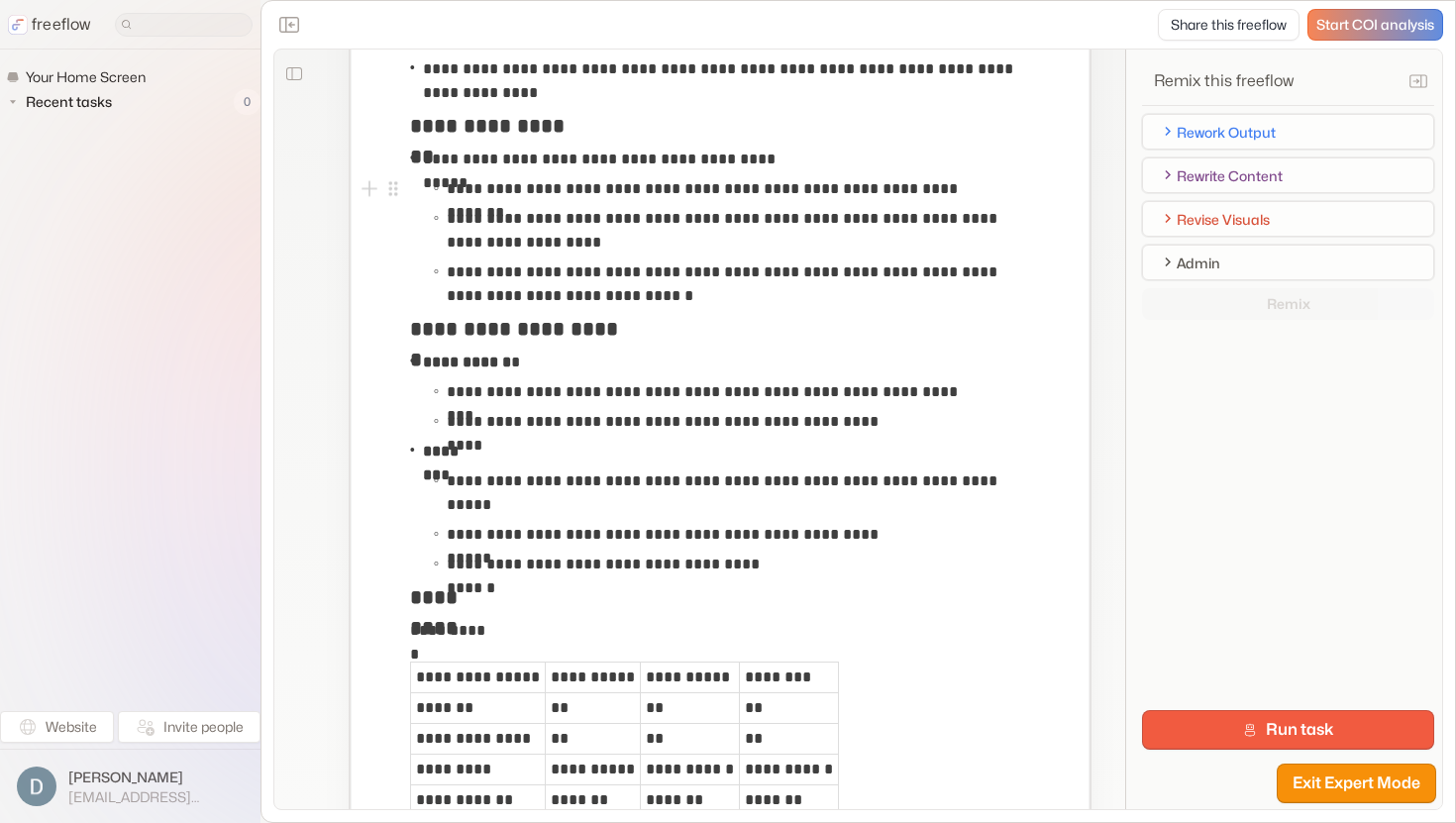 click on "**********" at bounding box center (732, 189) 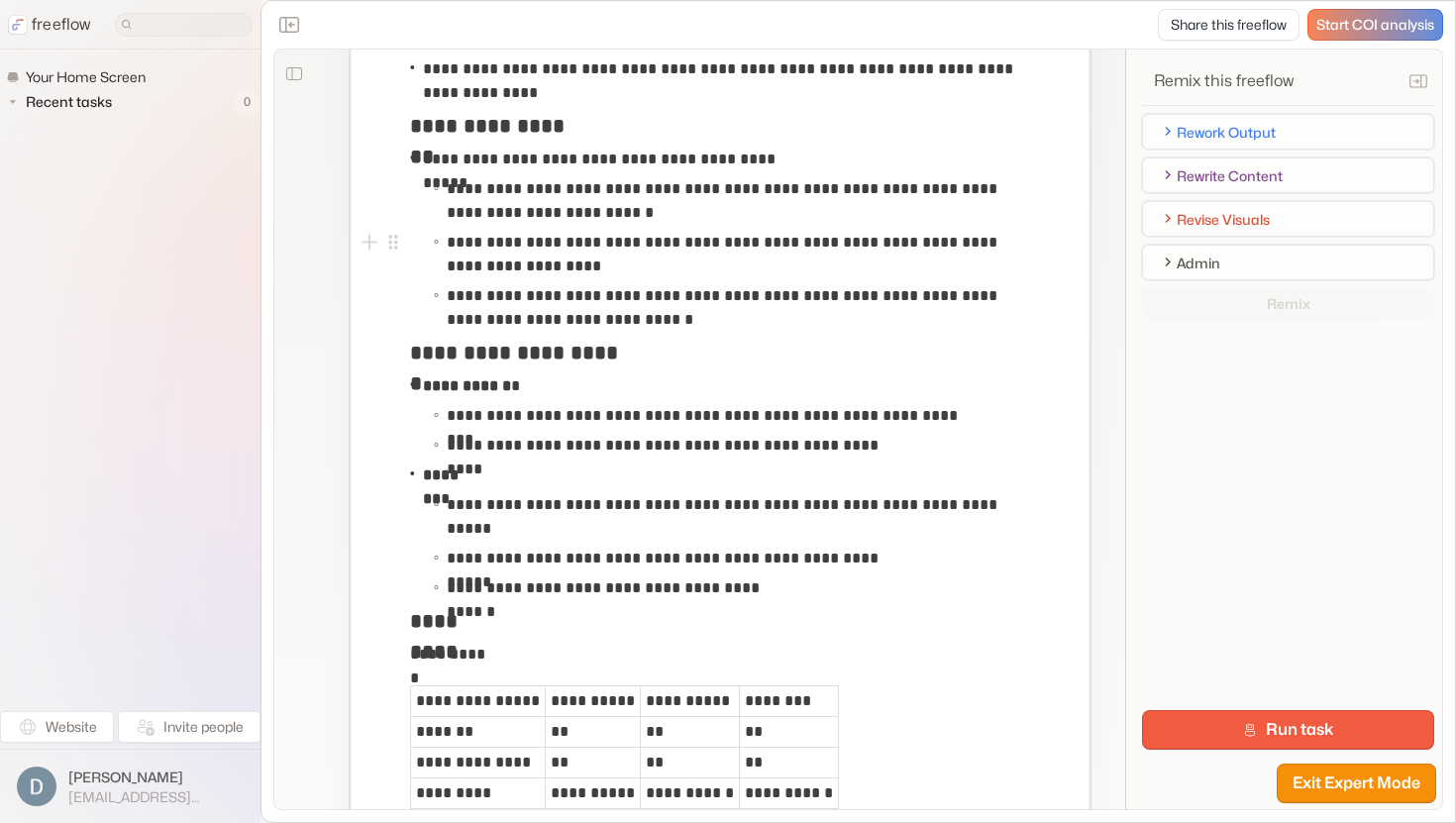 click on "**********" at bounding box center (738, 255) 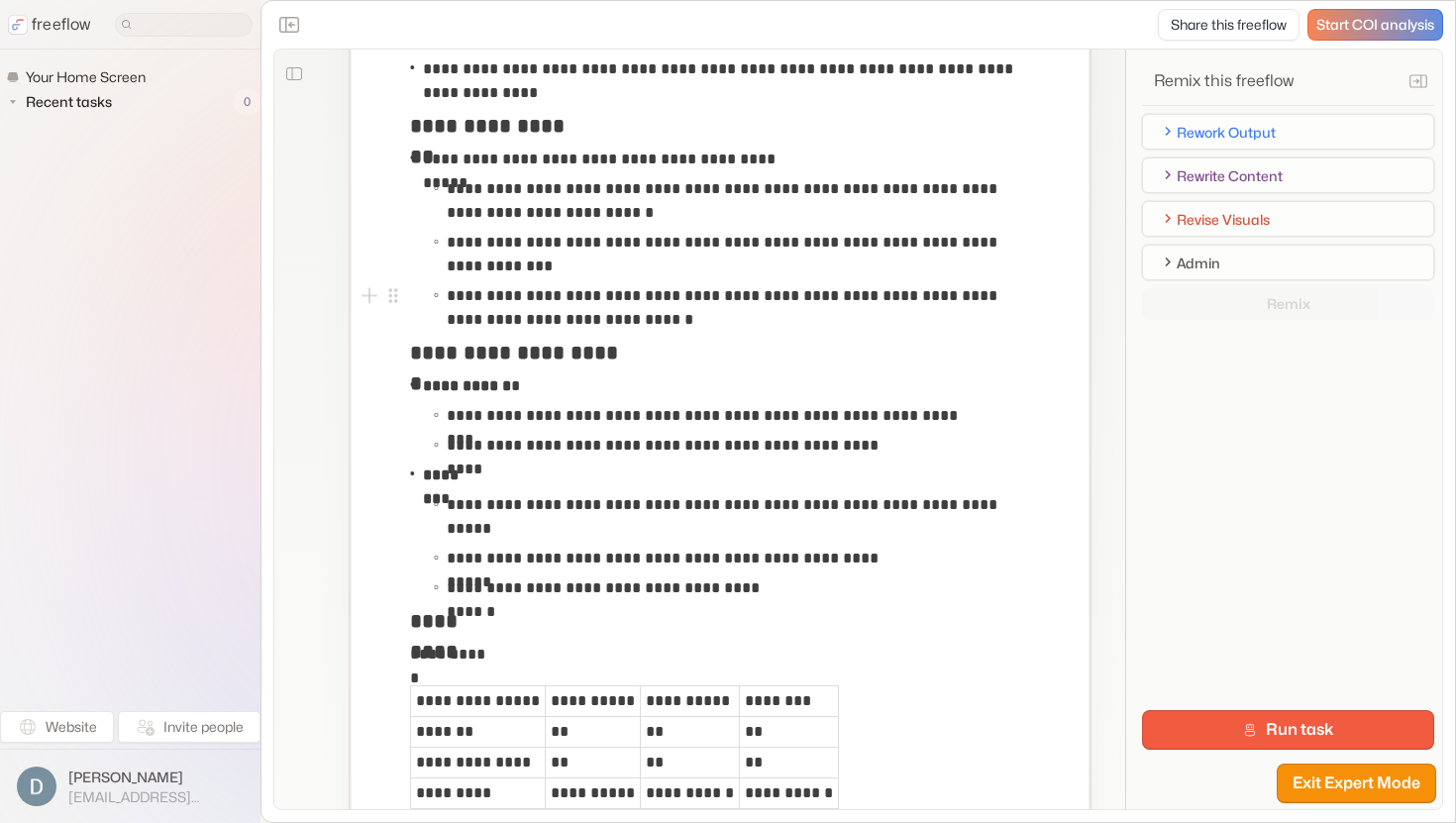 click on "**********" at bounding box center [738, 308] 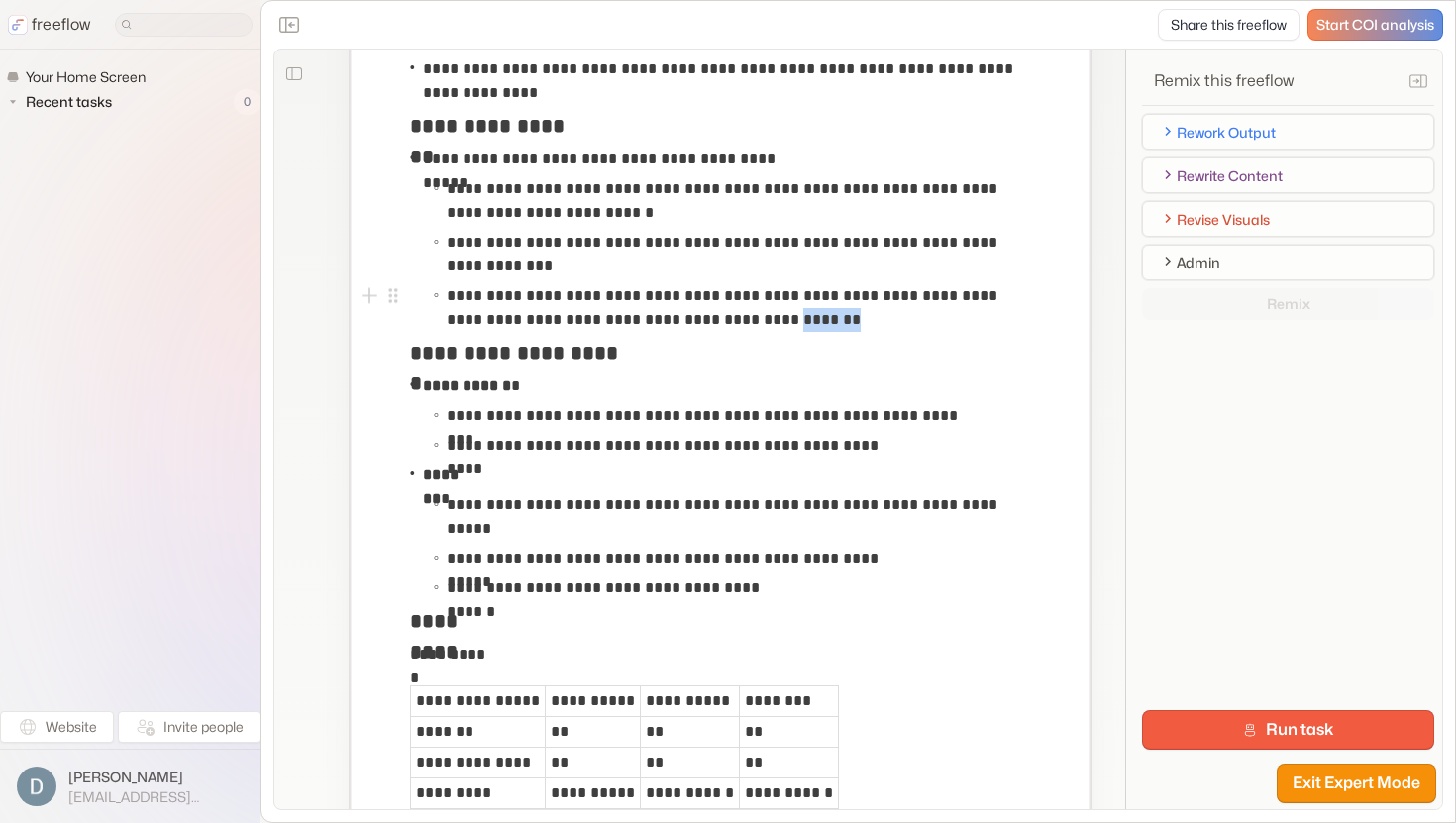 drag, startPoint x: 817, startPoint y: 323, endPoint x: 763, endPoint y: 323, distance: 54 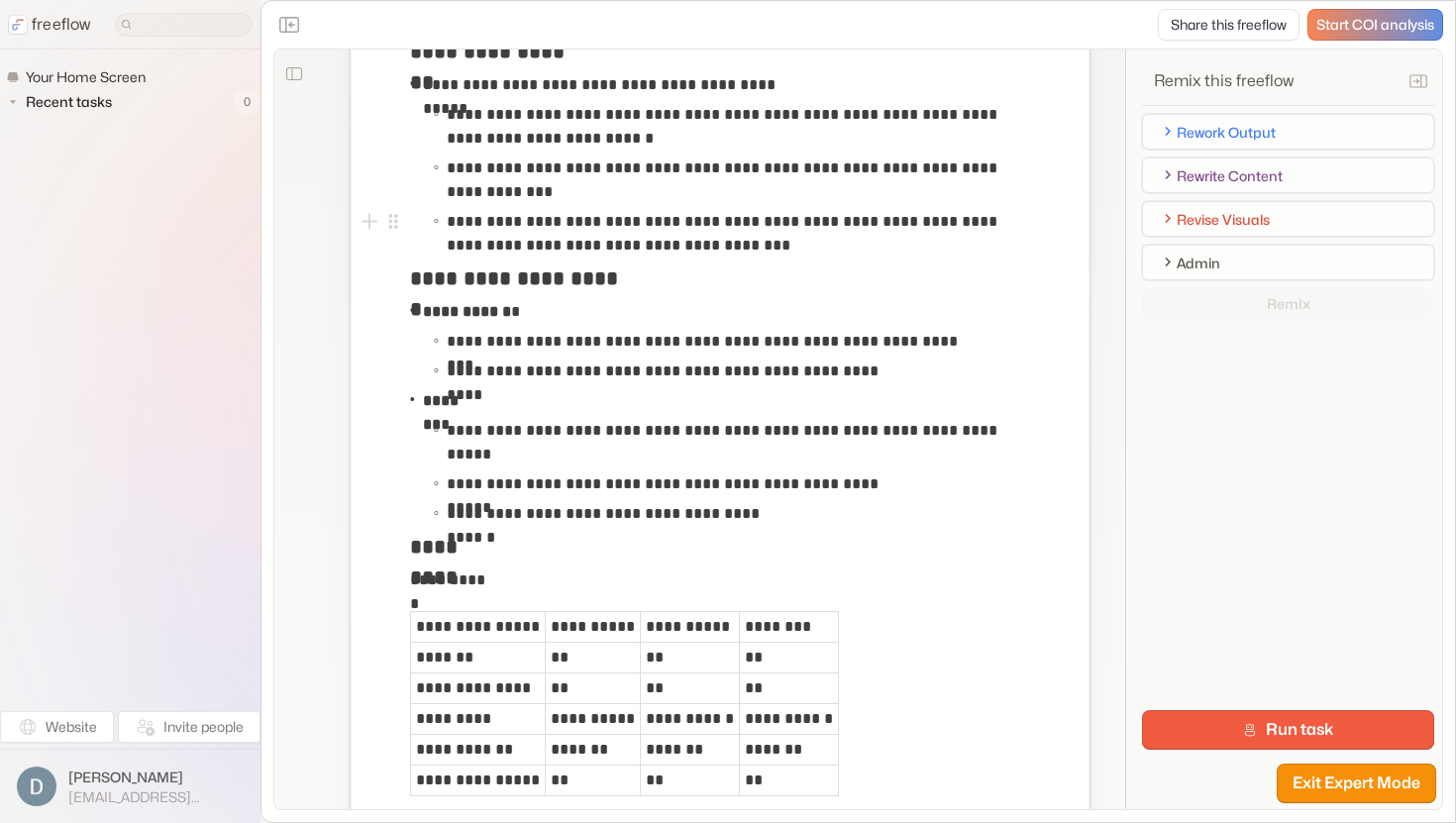 scroll, scrollTop: 707, scrollLeft: 0, axis: vertical 